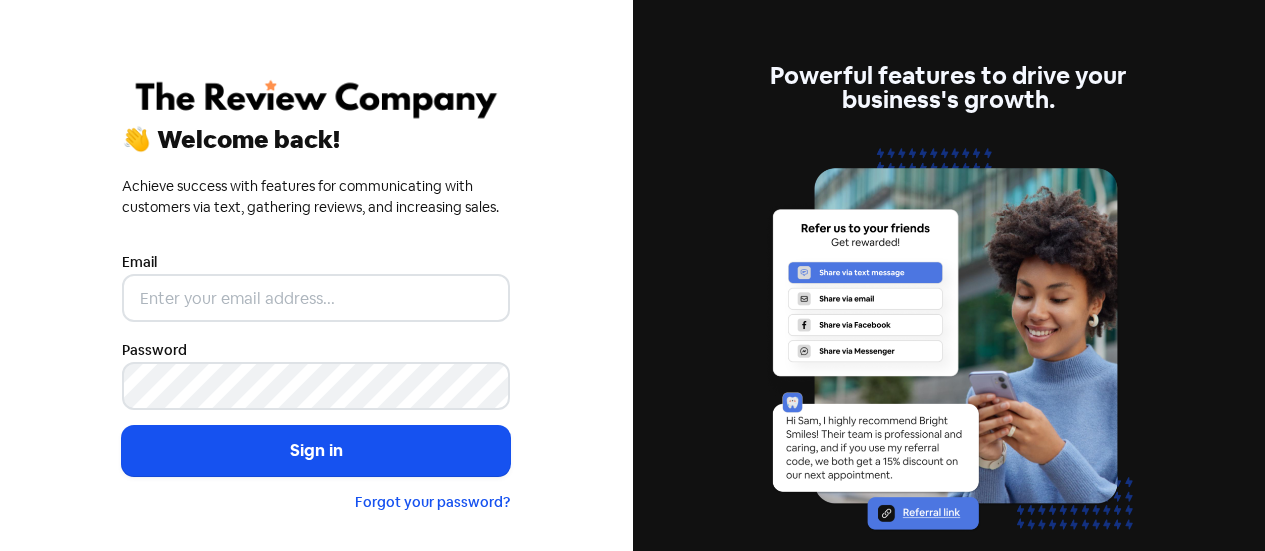 scroll, scrollTop: 0, scrollLeft: 0, axis: both 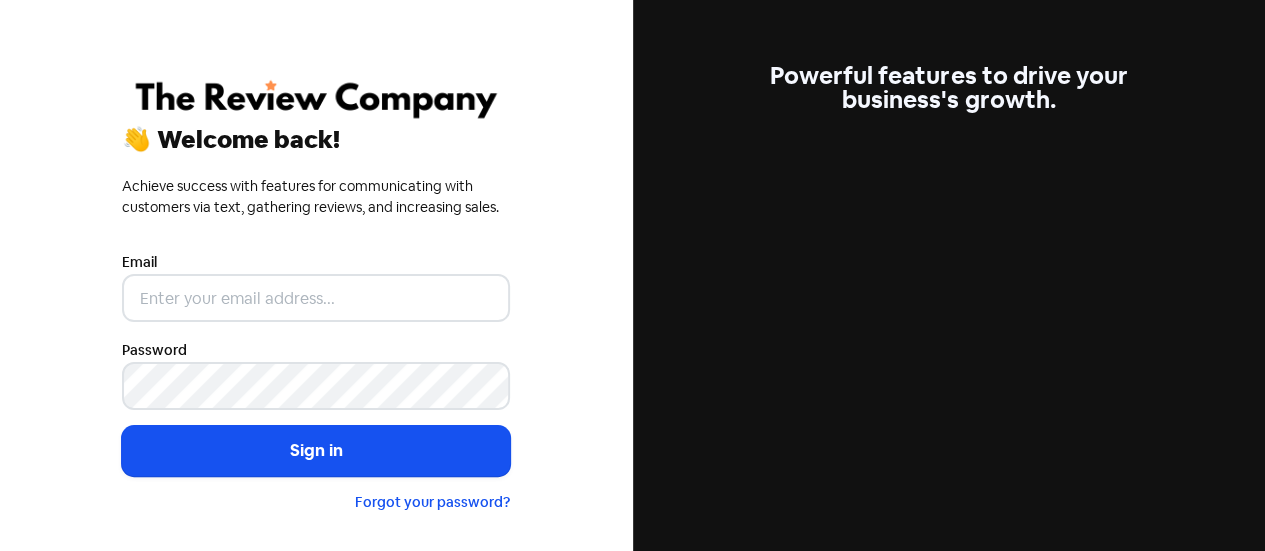 click at bounding box center (482, 298) 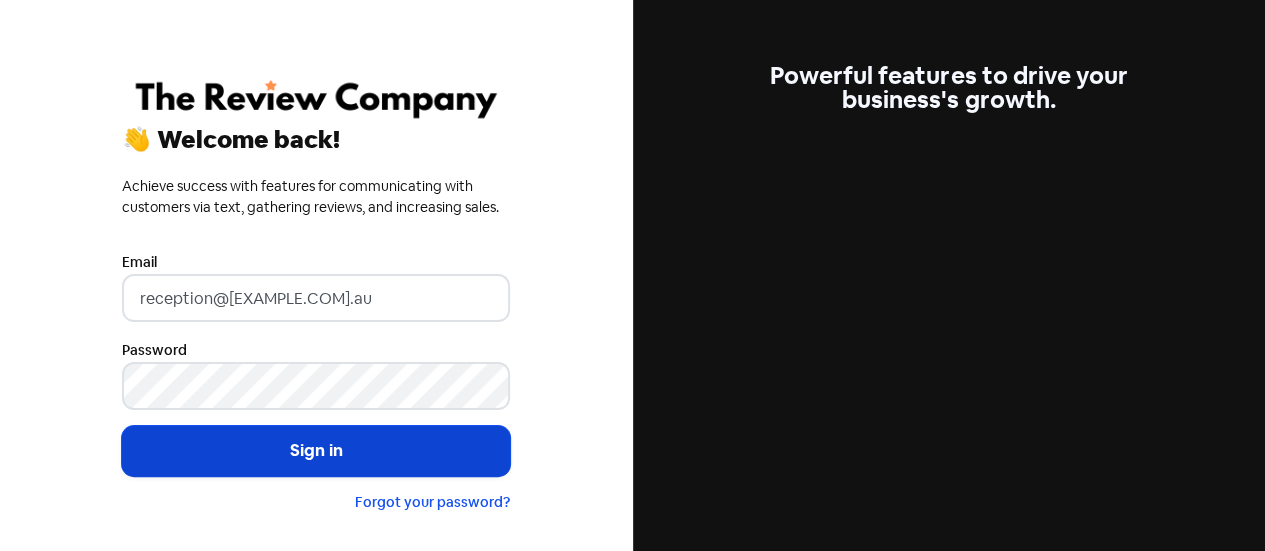 click on "Sign in" at bounding box center (316, 451) 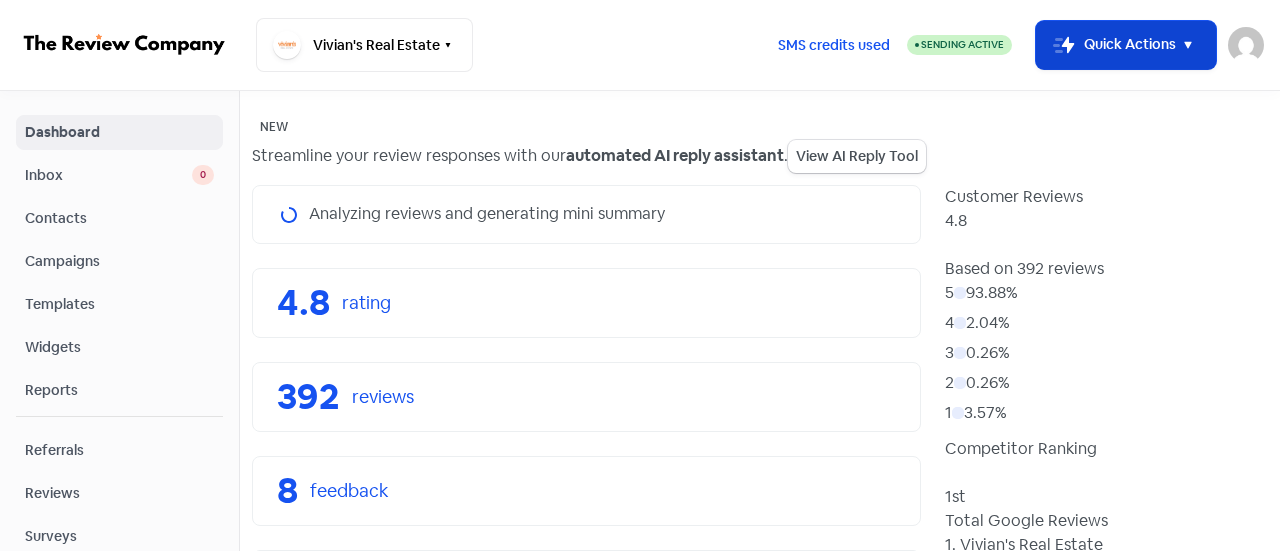 scroll, scrollTop: 0, scrollLeft: 0, axis: both 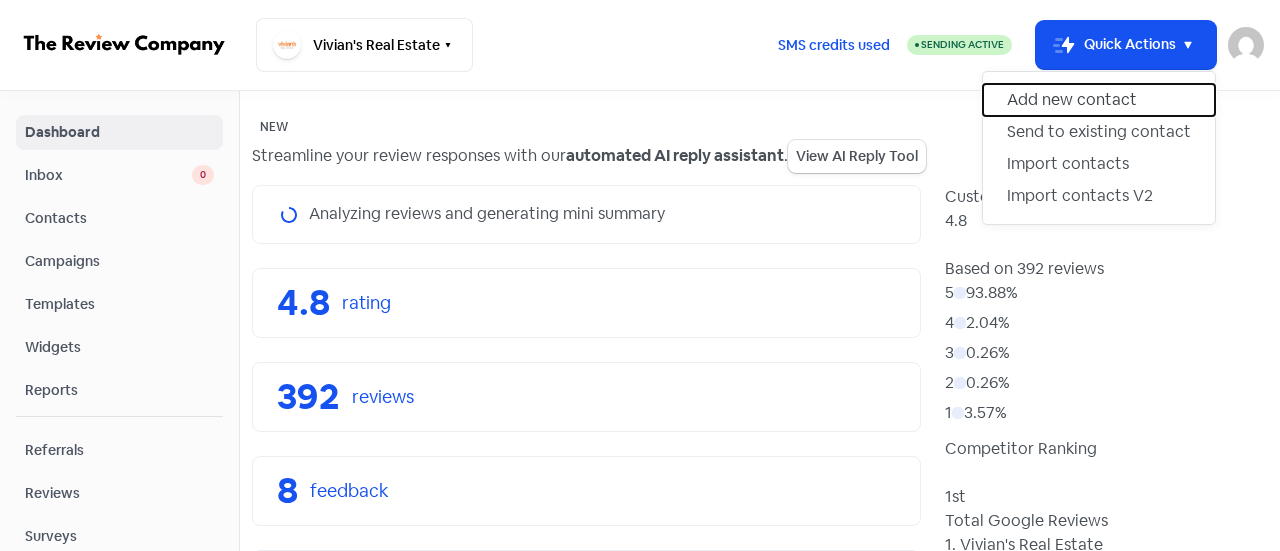 click on "Add new contact" at bounding box center (1099, 100) 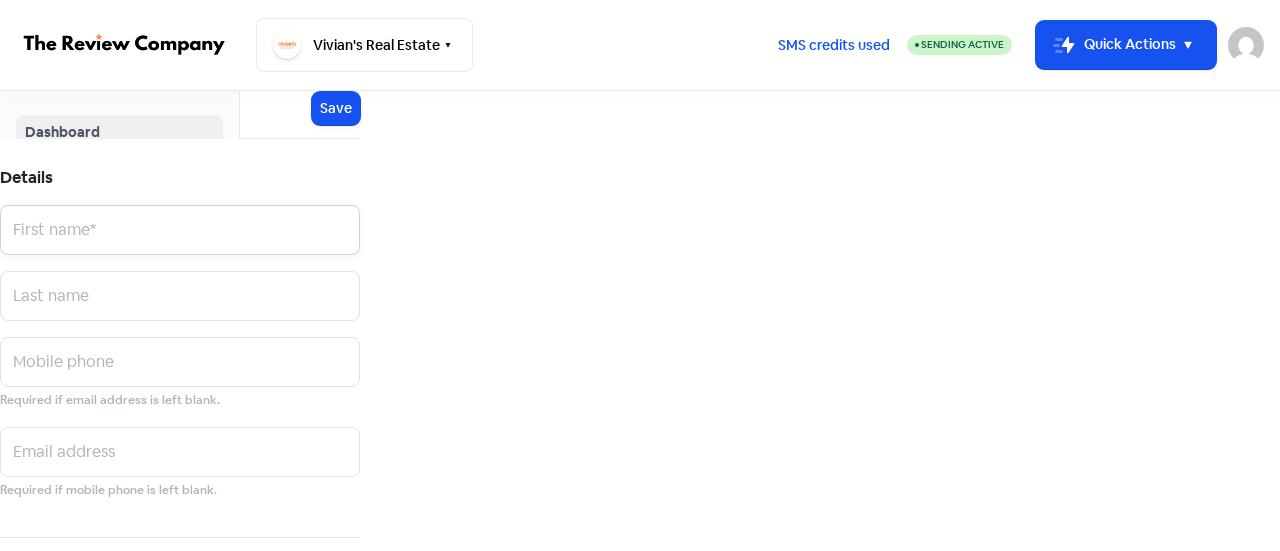 click at bounding box center [180, 230] 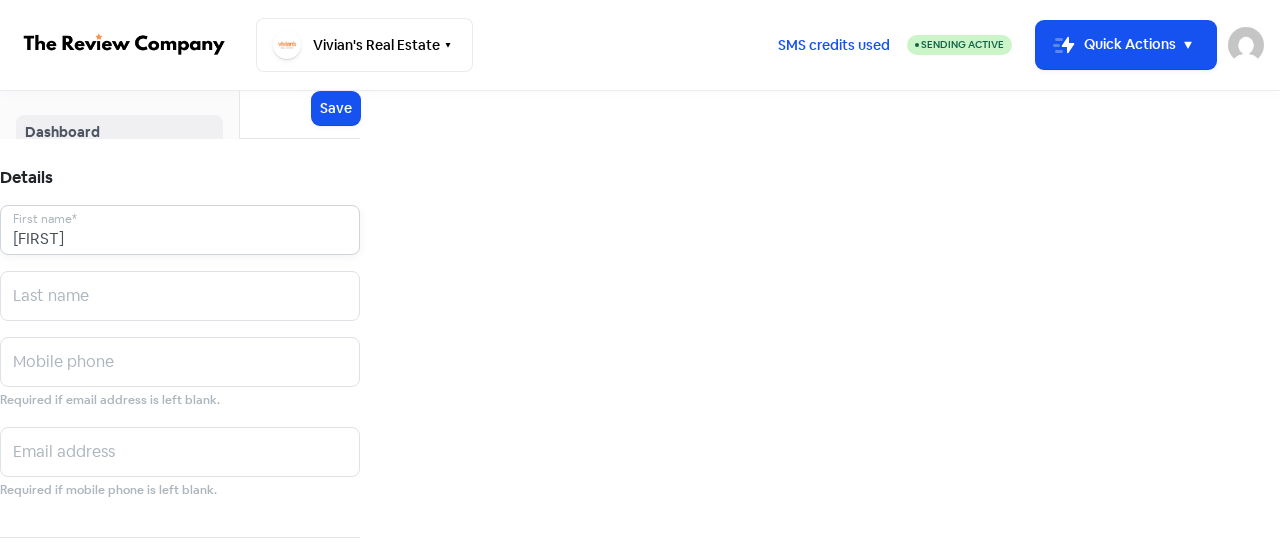 type on "[FIRST]" 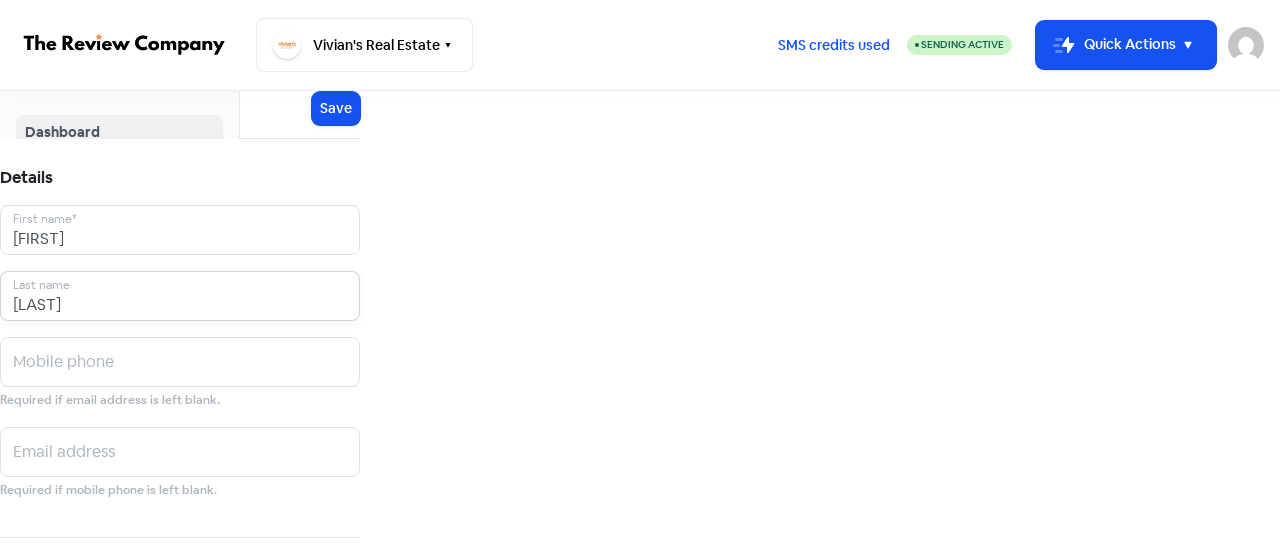 type on "[LAST]" 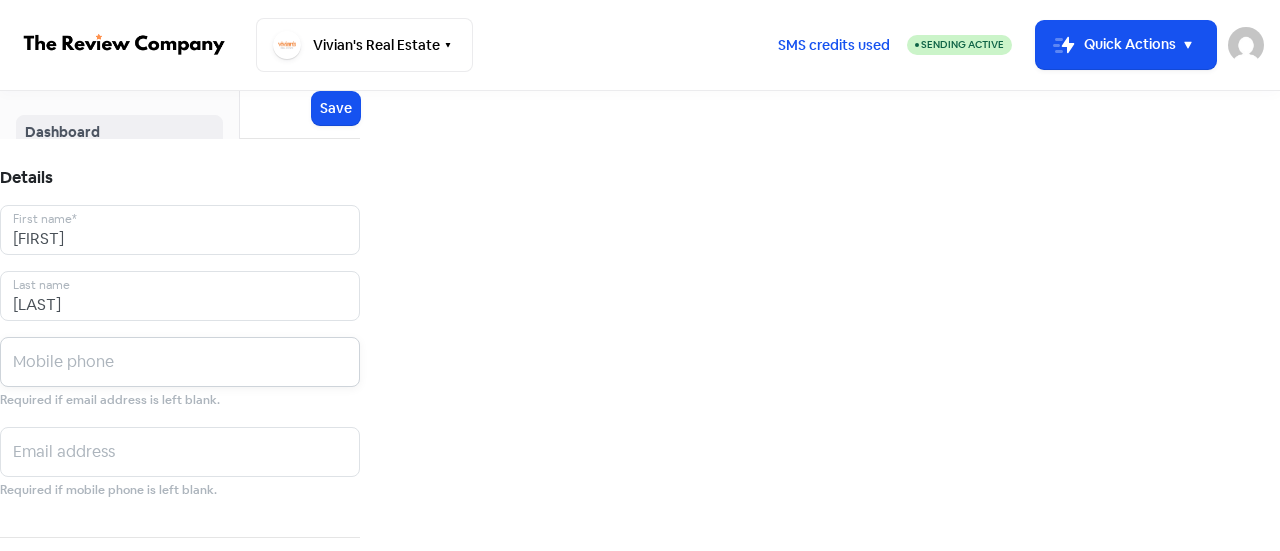drag, startPoint x: 967, startPoint y: 294, endPoint x: 982, endPoint y: 293, distance: 15.033297 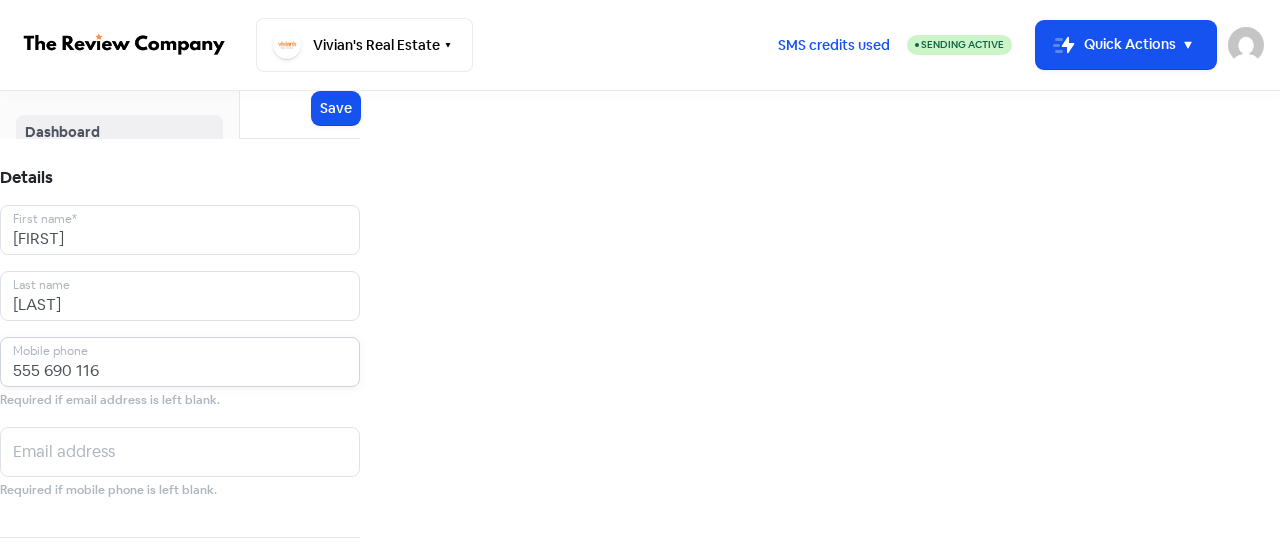 drag, startPoint x: 969, startPoint y: 303, endPoint x: 873, endPoint y: 298, distance: 96.13012 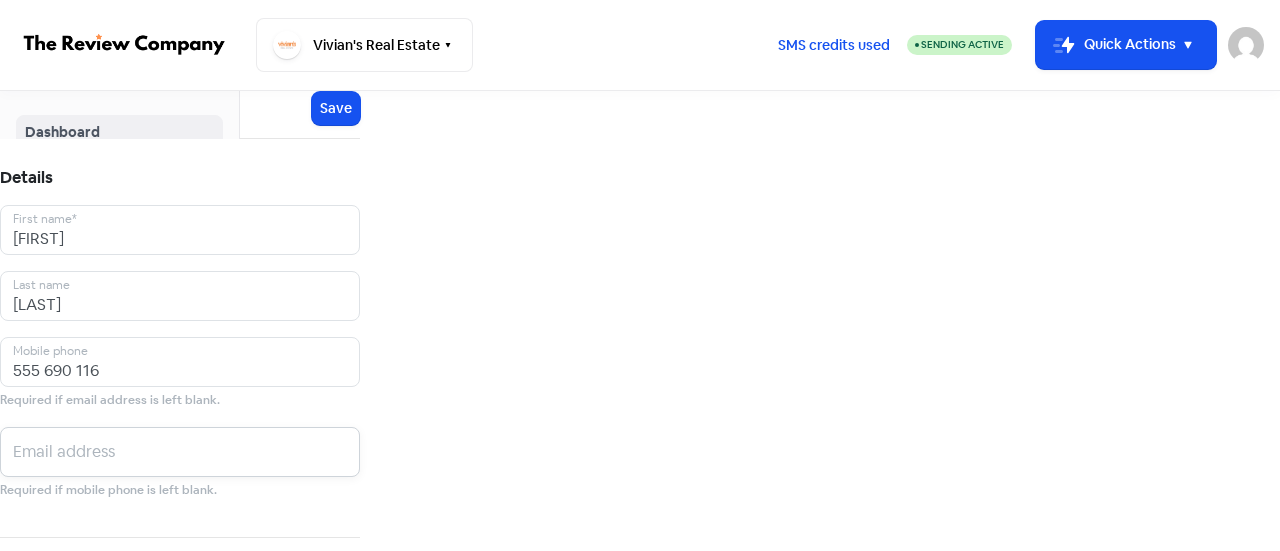click at bounding box center [180, 230] 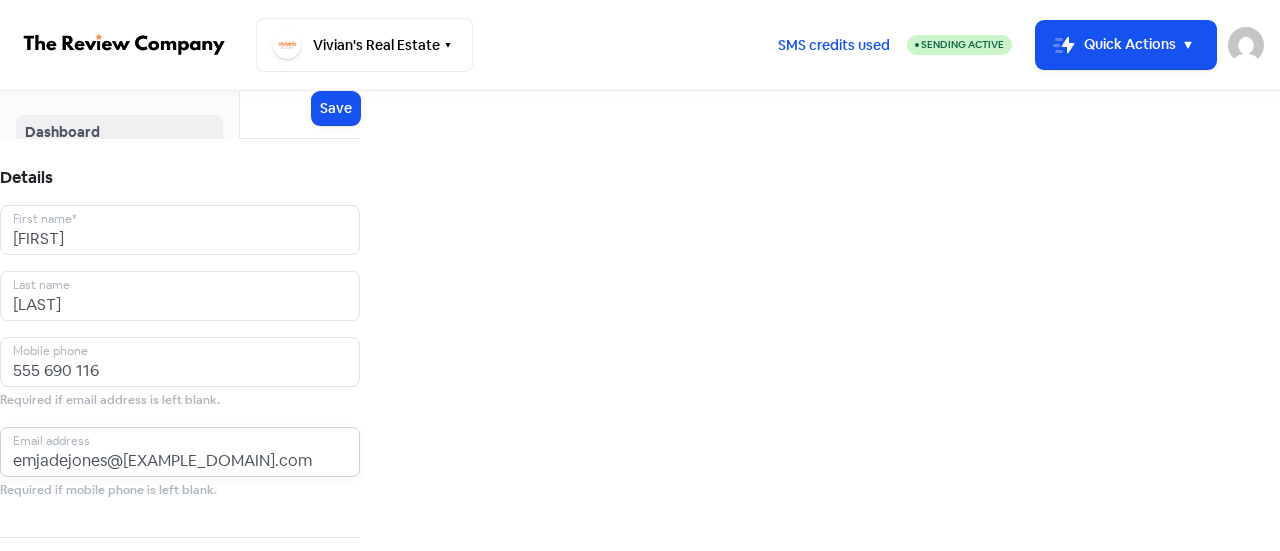 scroll, scrollTop: 300, scrollLeft: 0, axis: vertical 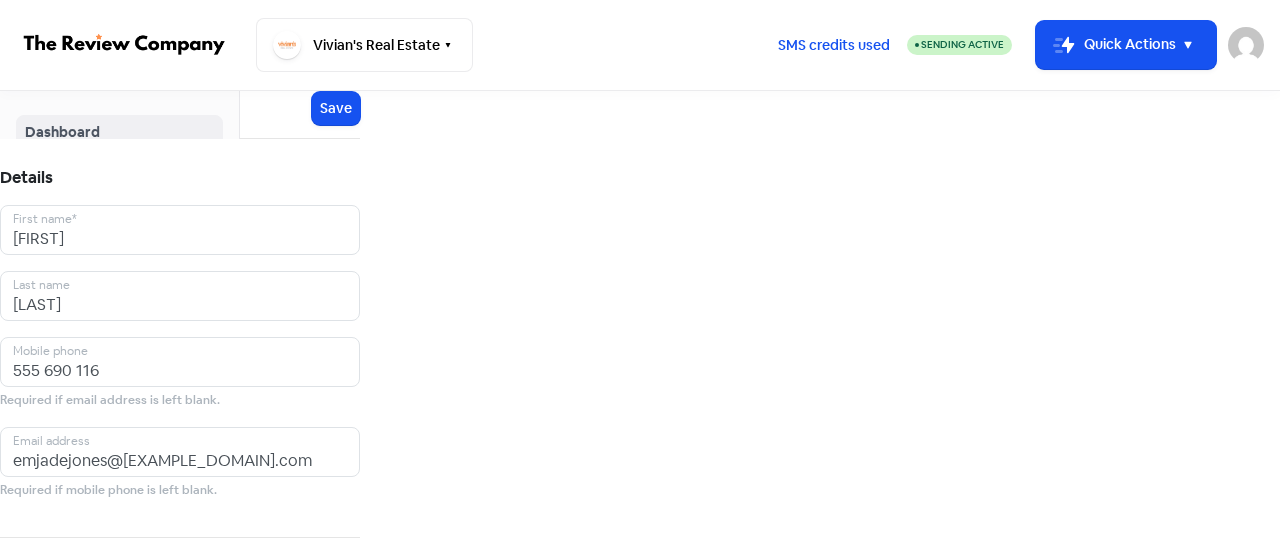 click at bounding box center (99, 619) 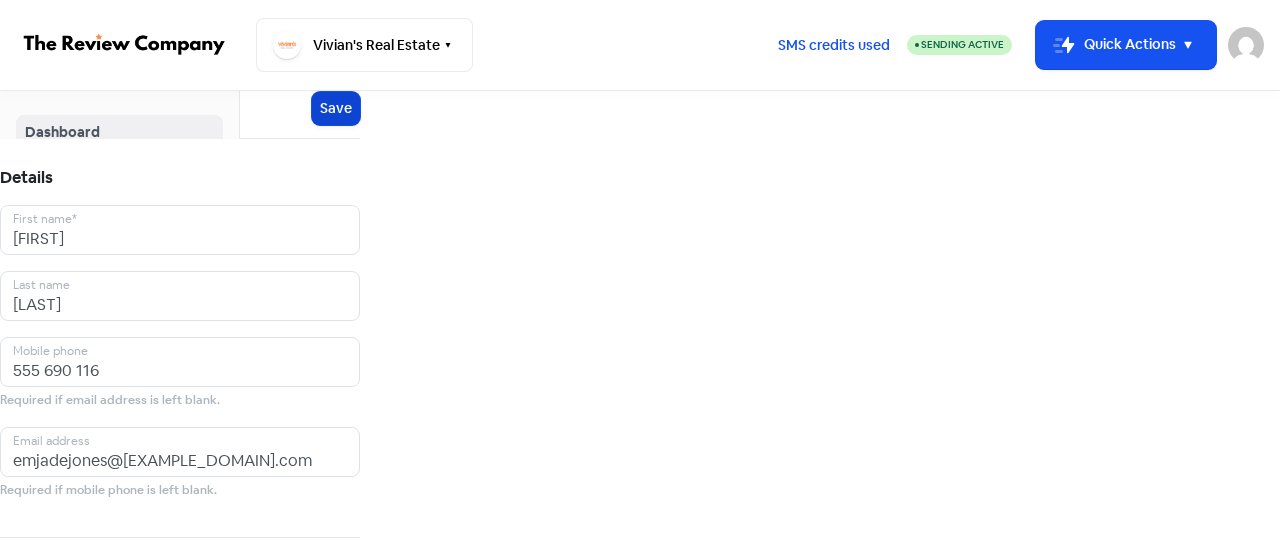 click on "Save" at bounding box center (336, 108) 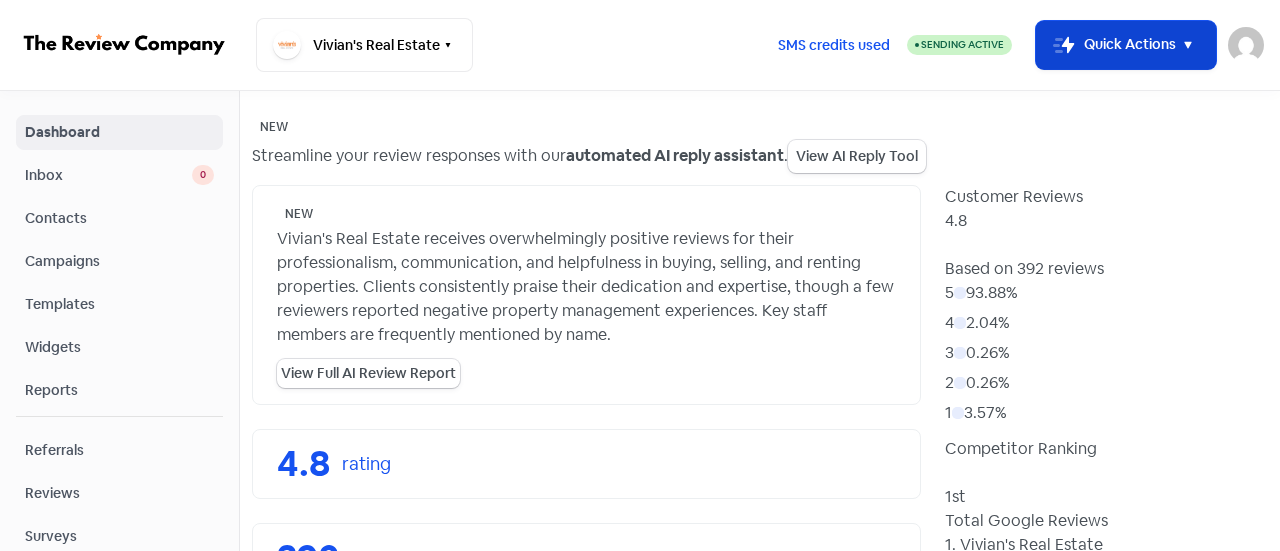 click on "Icon For Thunder-move  Quick Actions" at bounding box center (1126, 45) 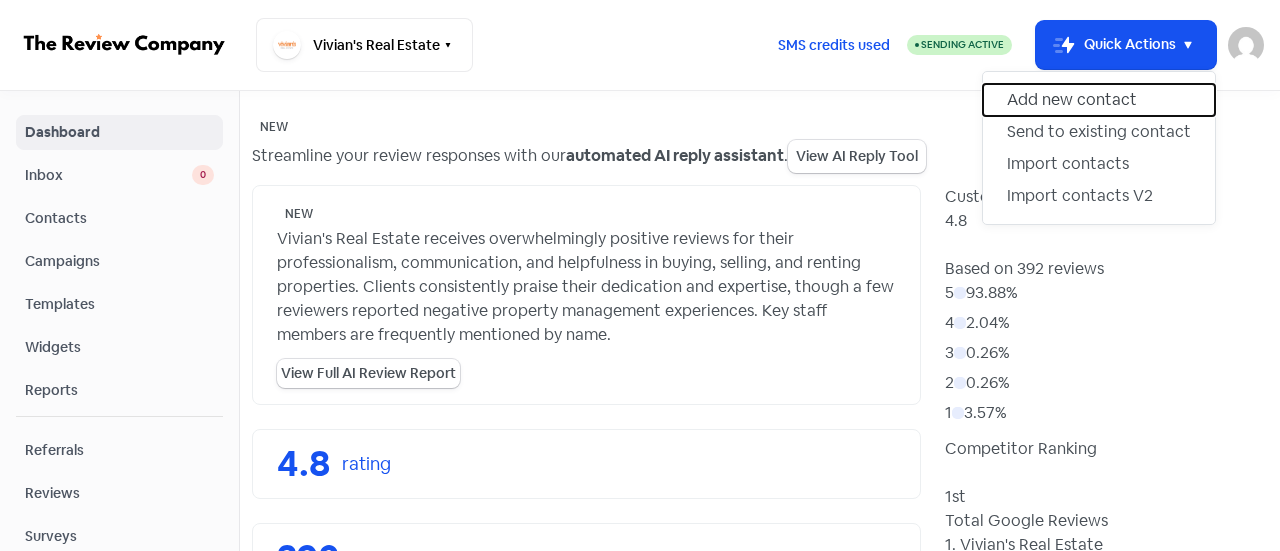 click on "Add new contact" at bounding box center [1099, 100] 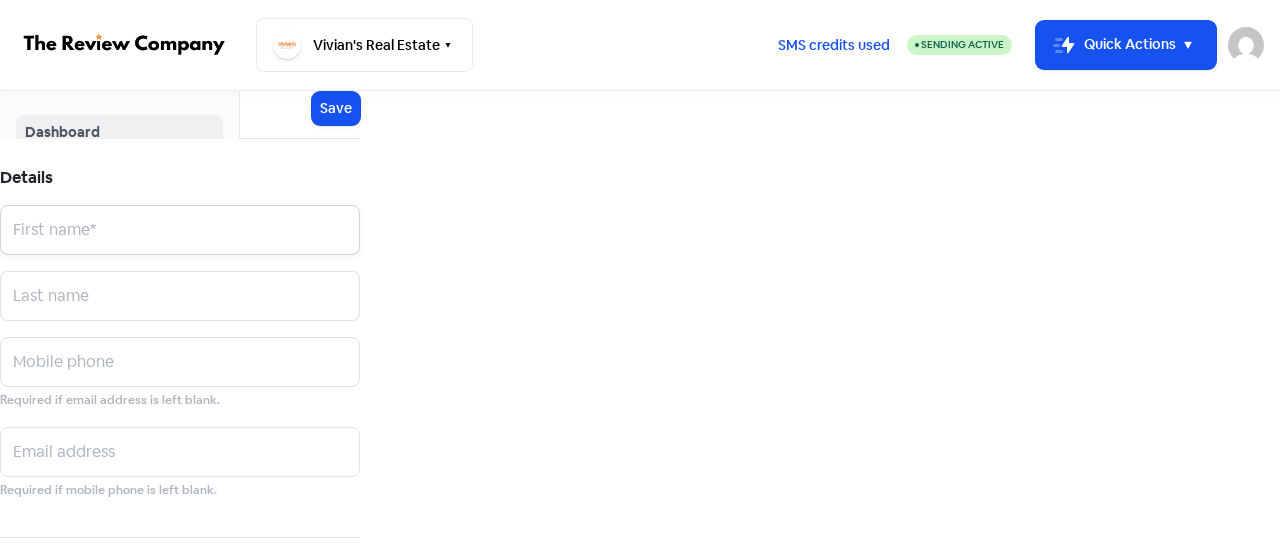 click at bounding box center (180, 230) 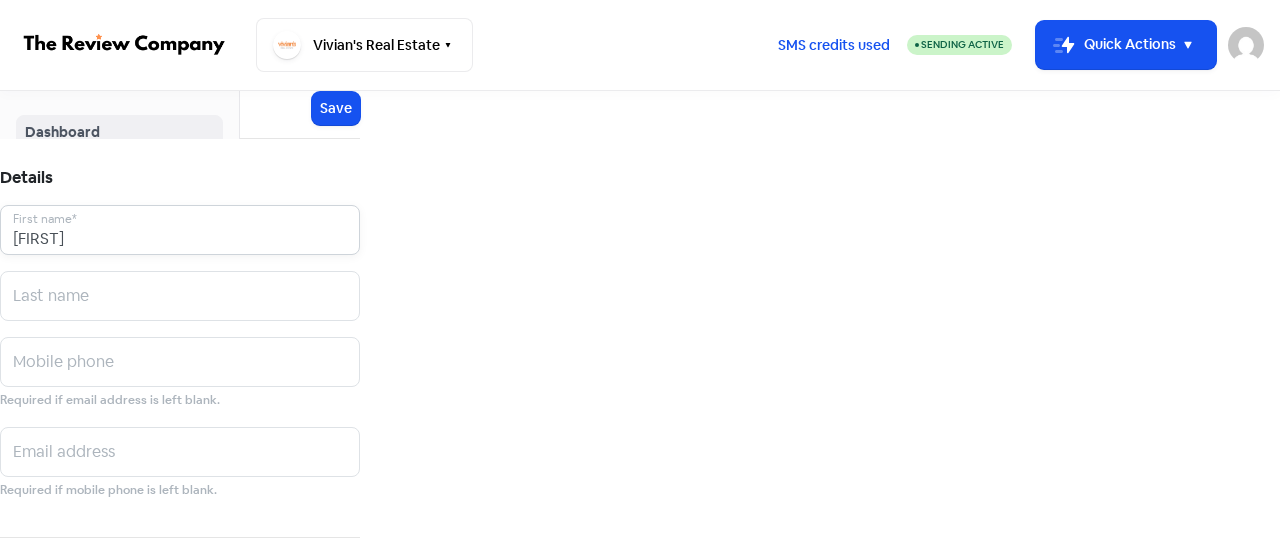 type on "[FIRST]" 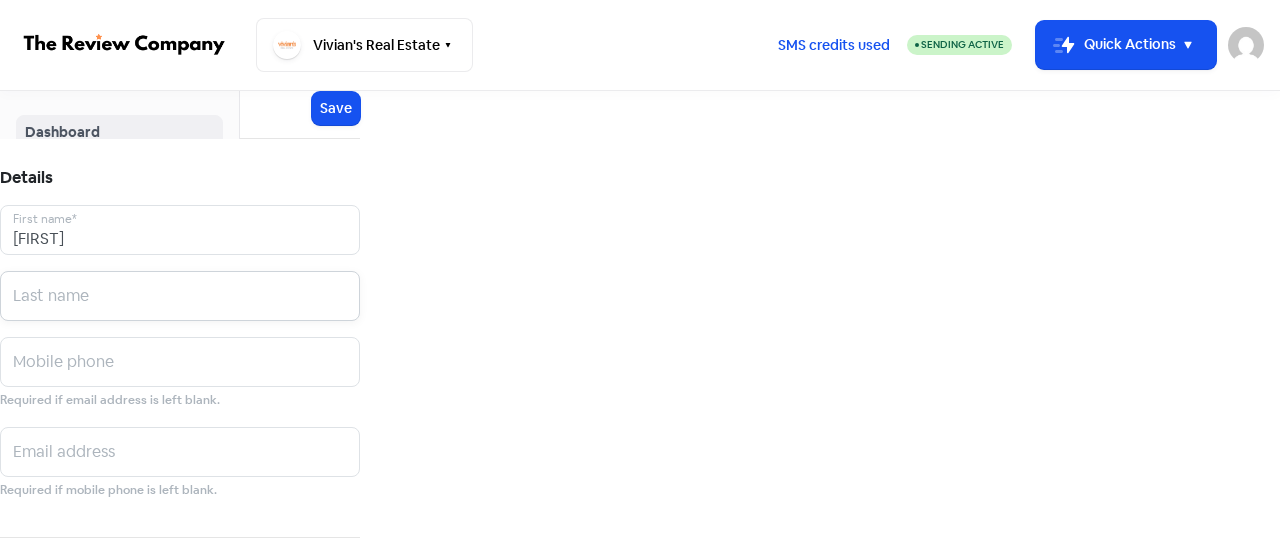paste on "[LAST]" 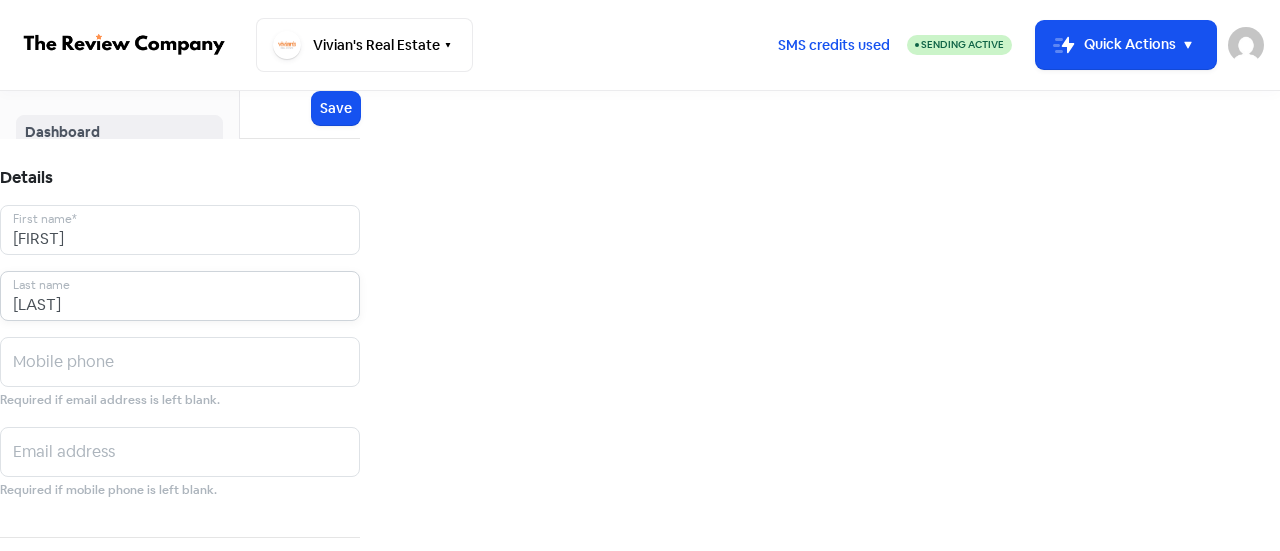 type on "[LAST]" 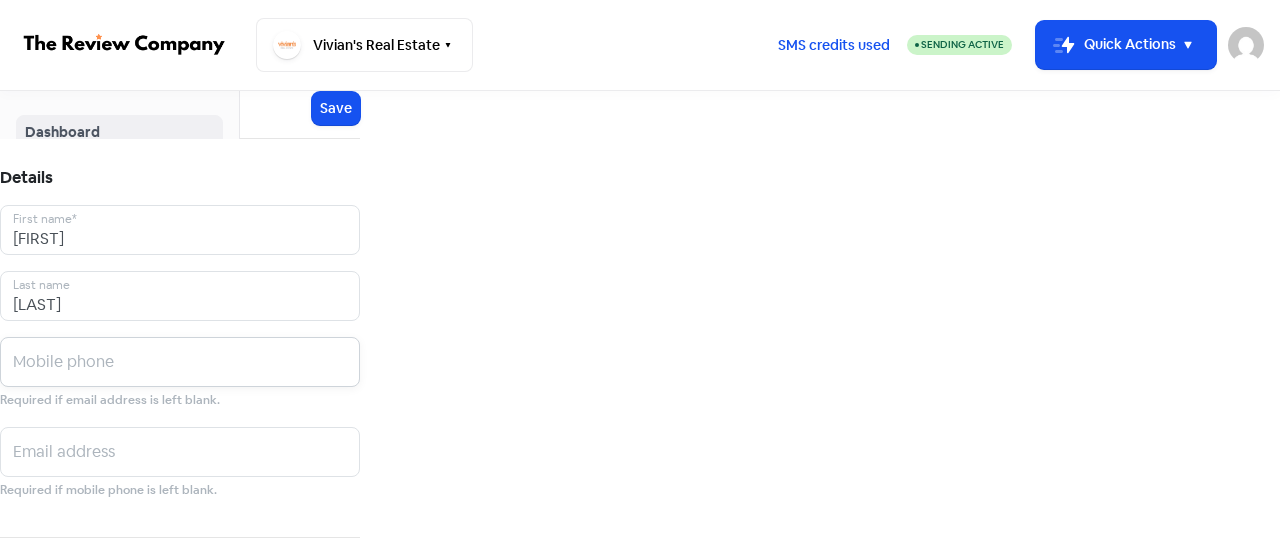 click at bounding box center (180, 230) 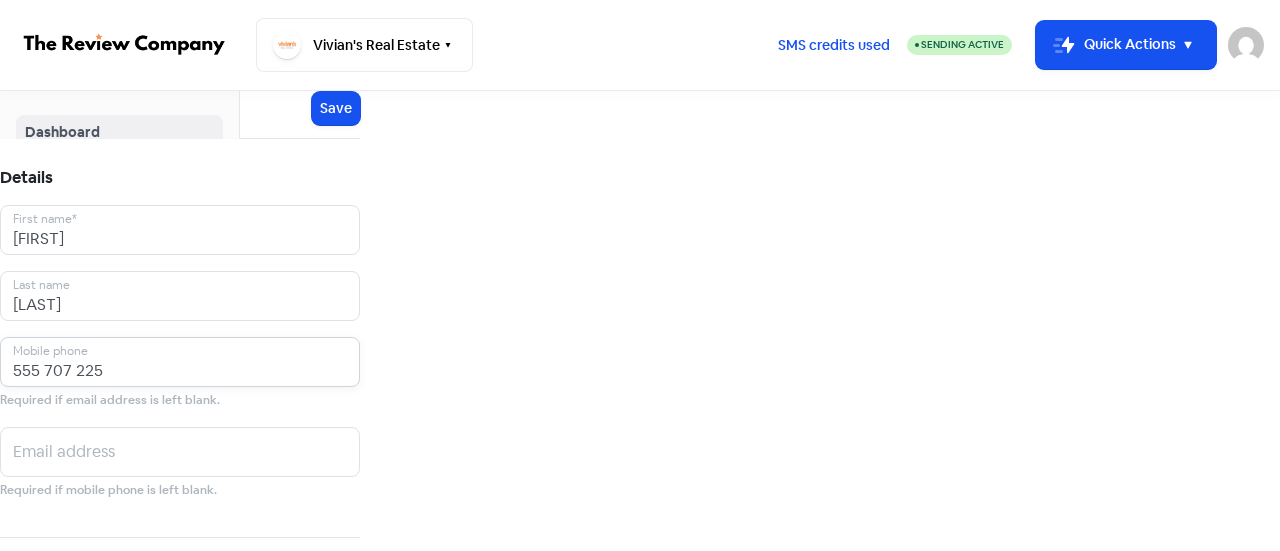 drag, startPoint x: 968, startPoint y: 297, endPoint x: 842, endPoint y: 297, distance: 126 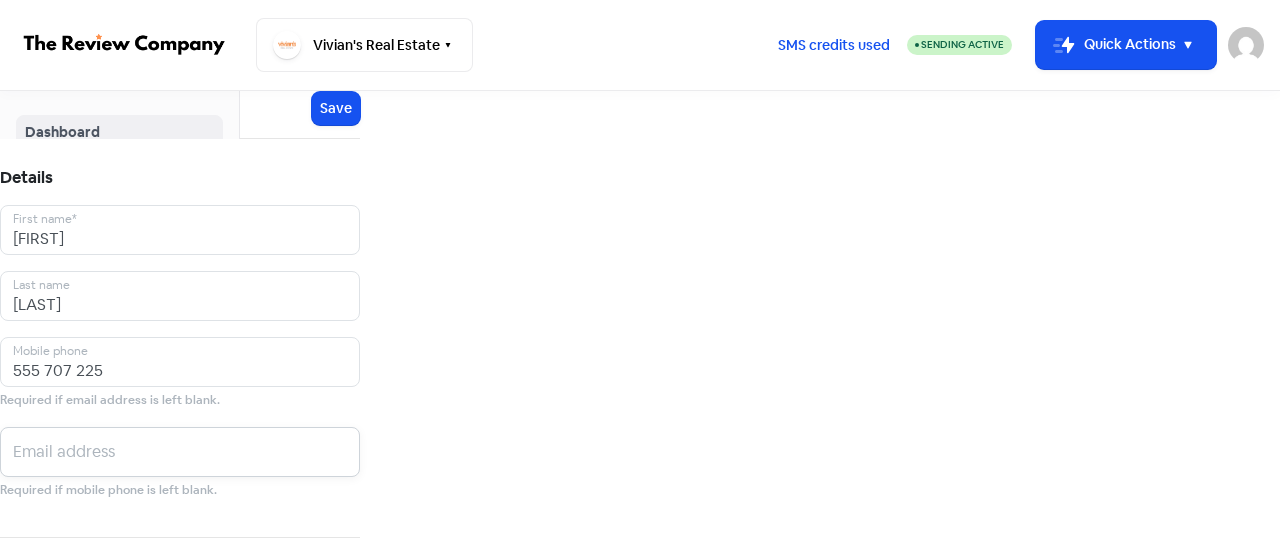 click at bounding box center [180, 230] 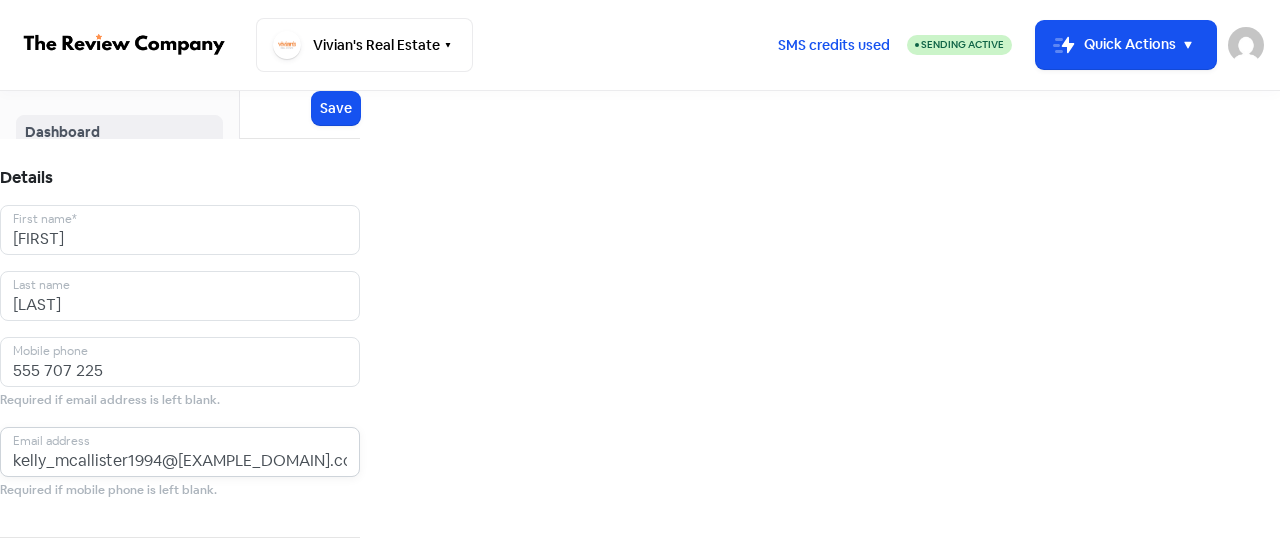 drag, startPoint x: 964, startPoint y: 392, endPoint x: 848, endPoint y: 391, distance: 116.00431 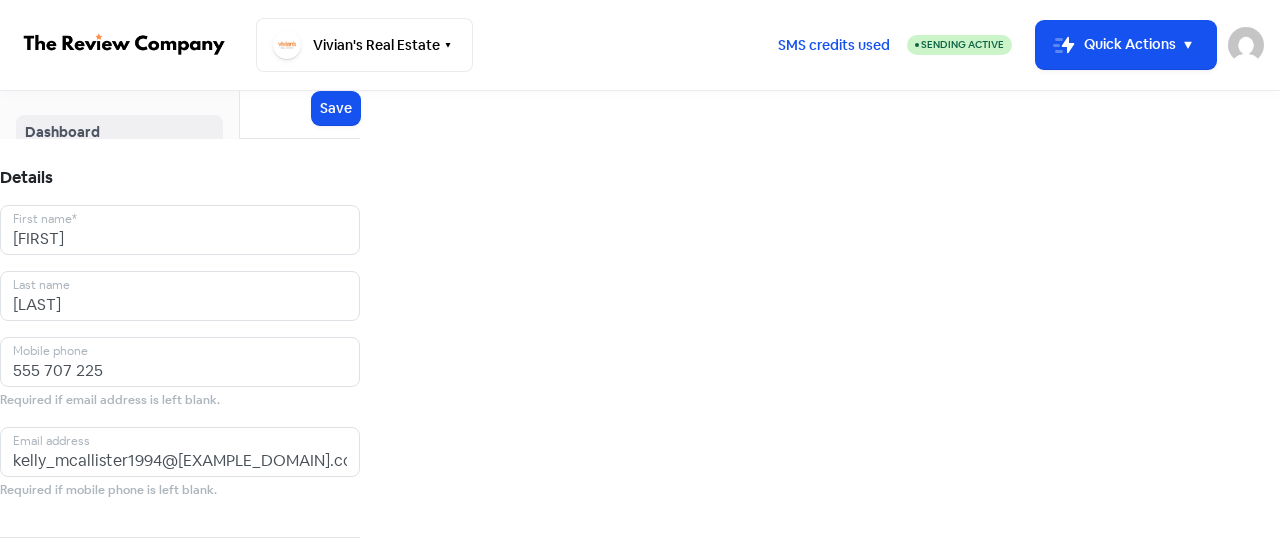 click at bounding box center [99, 619] 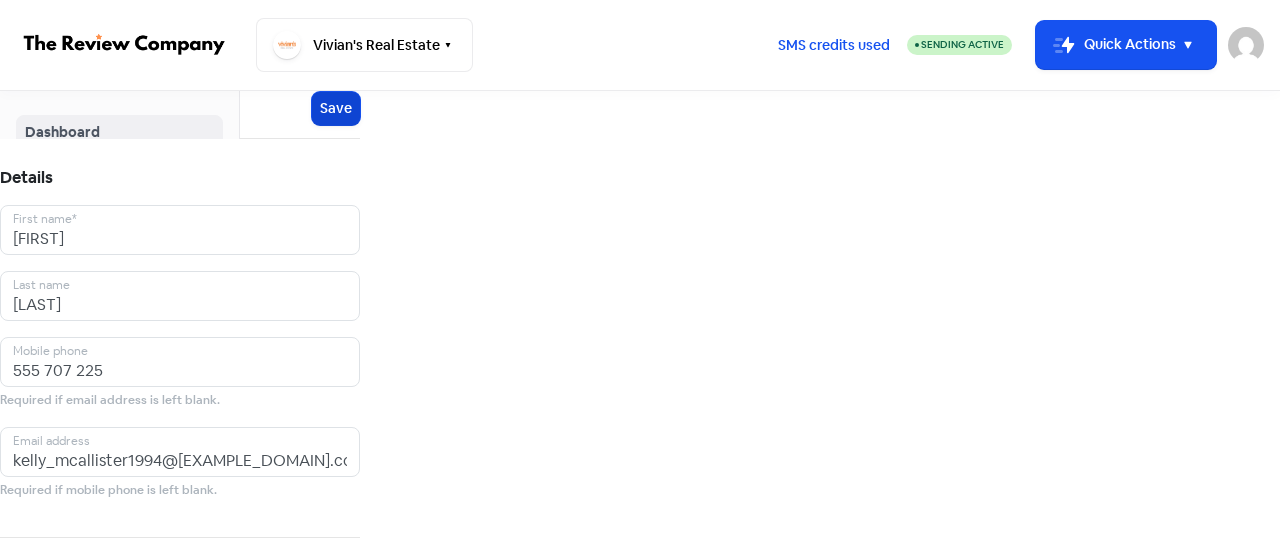 click on "Save" at bounding box center (336, 108) 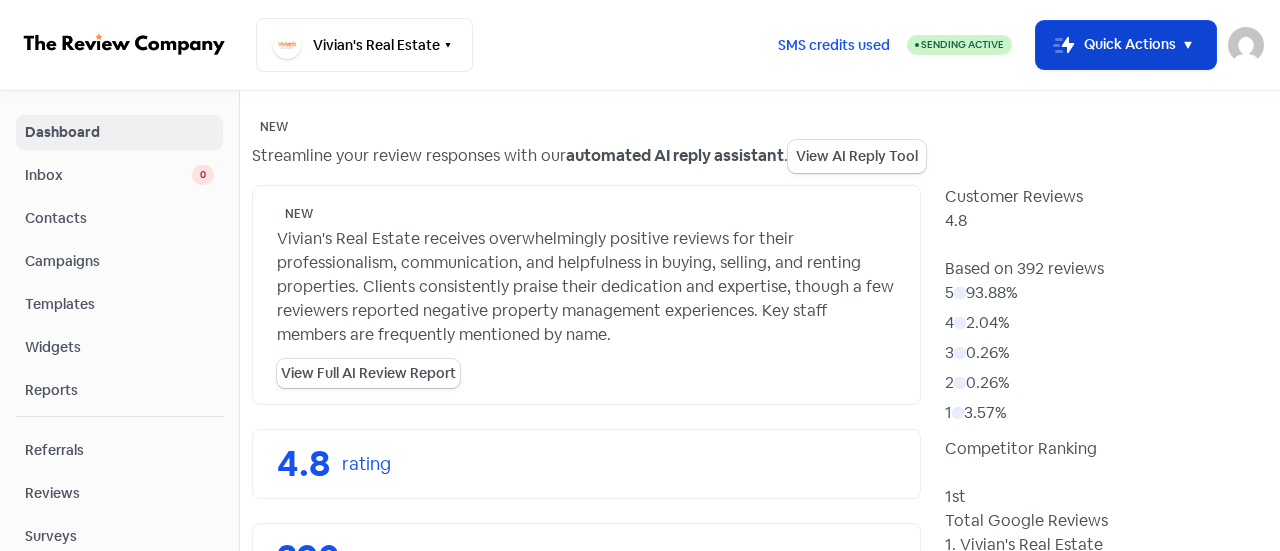 click on "Icon For Thunder-move  Quick Actions" at bounding box center (1126, 45) 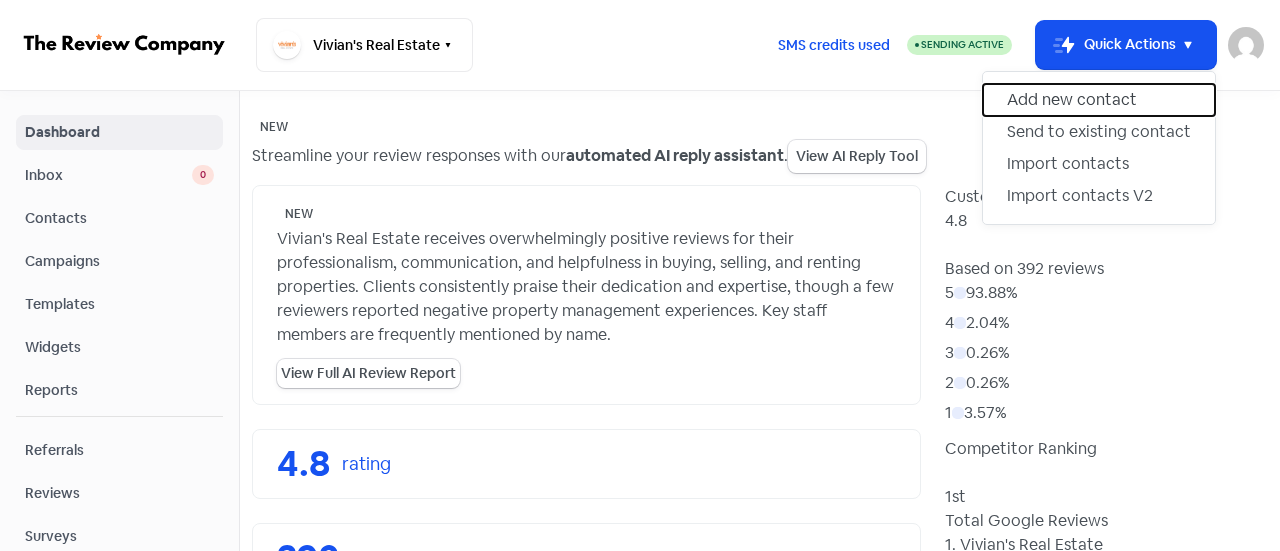 click on "Add new contact" at bounding box center (1099, 100) 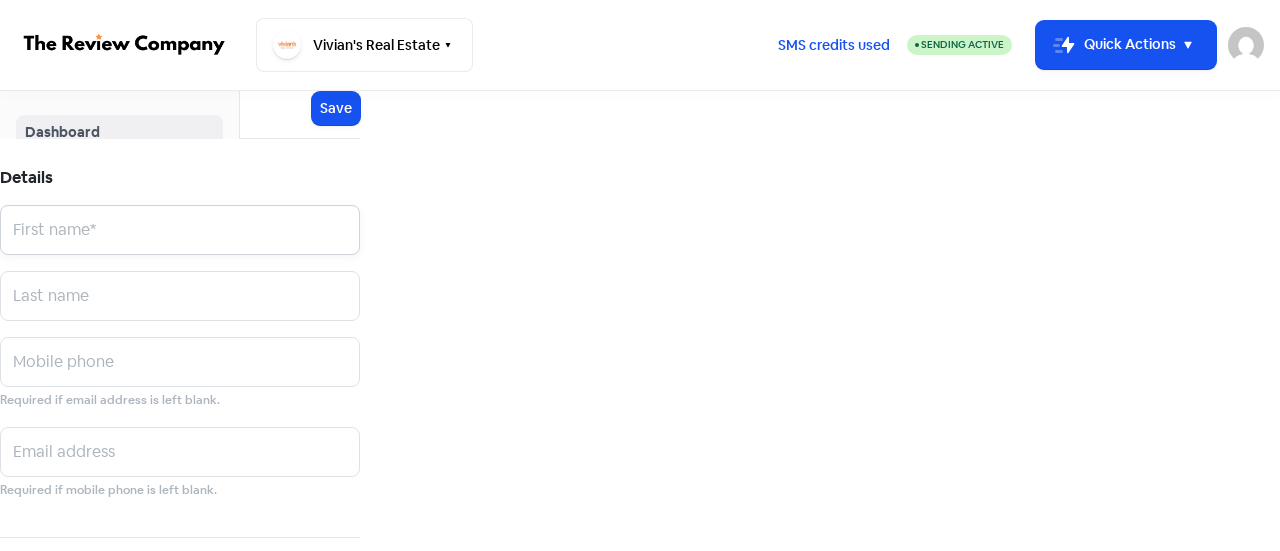 click at bounding box center (180, 230) 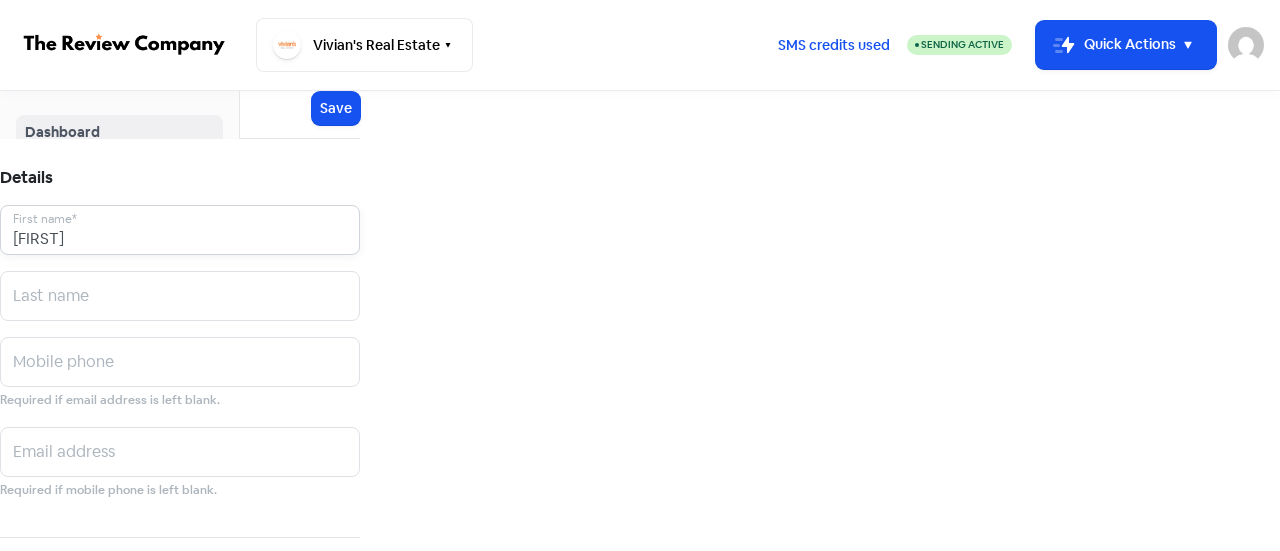 type on "[FIRST]" 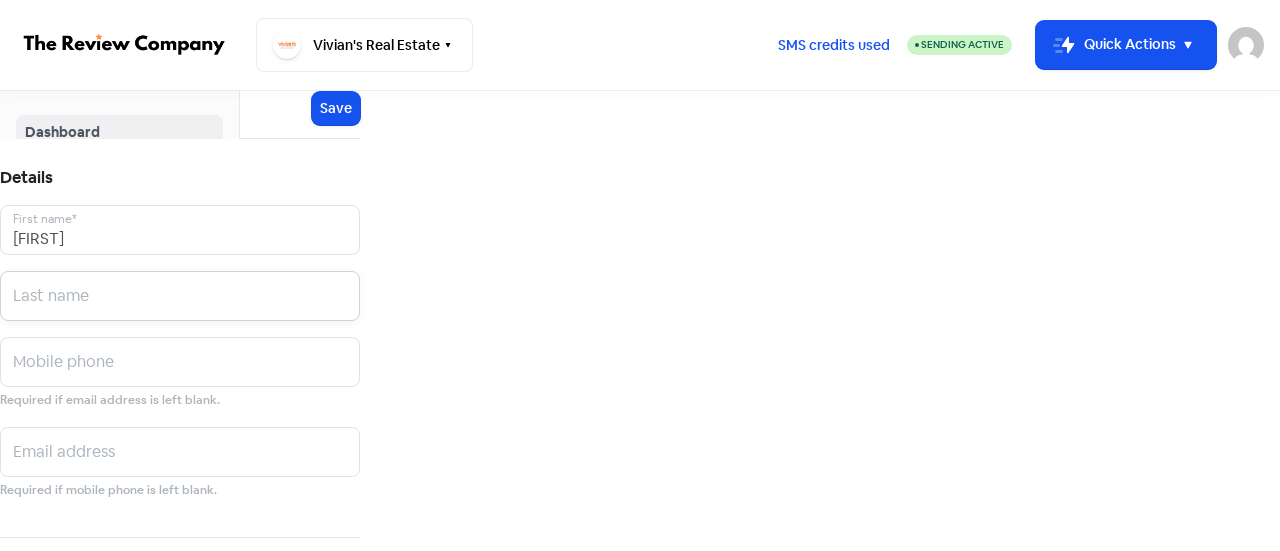 click at bounding box center [180, 230] 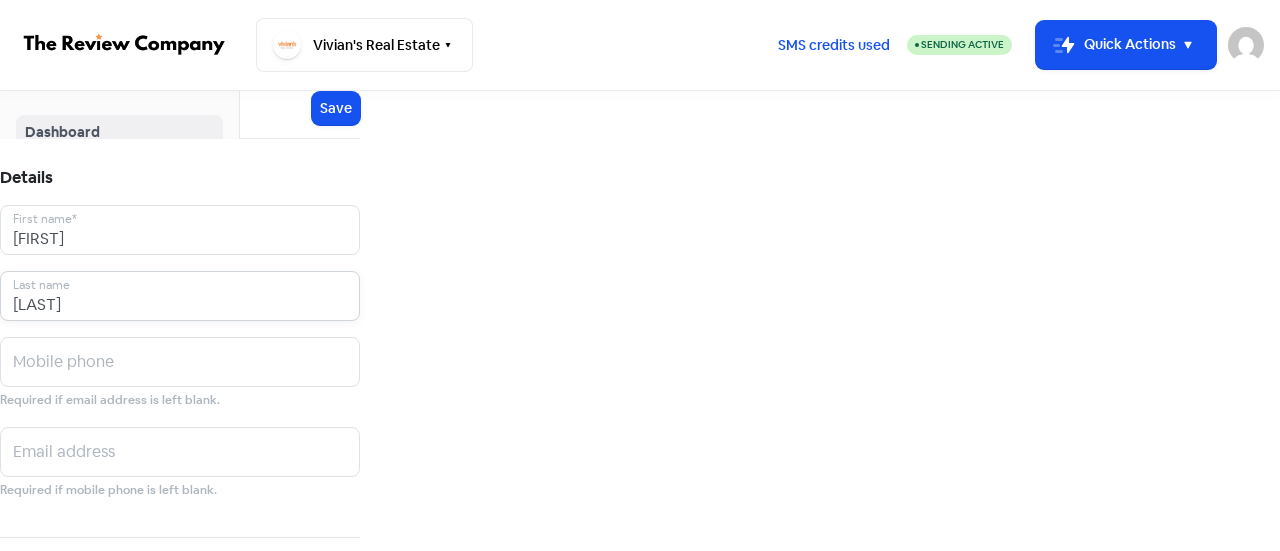 type on "[LAST]" 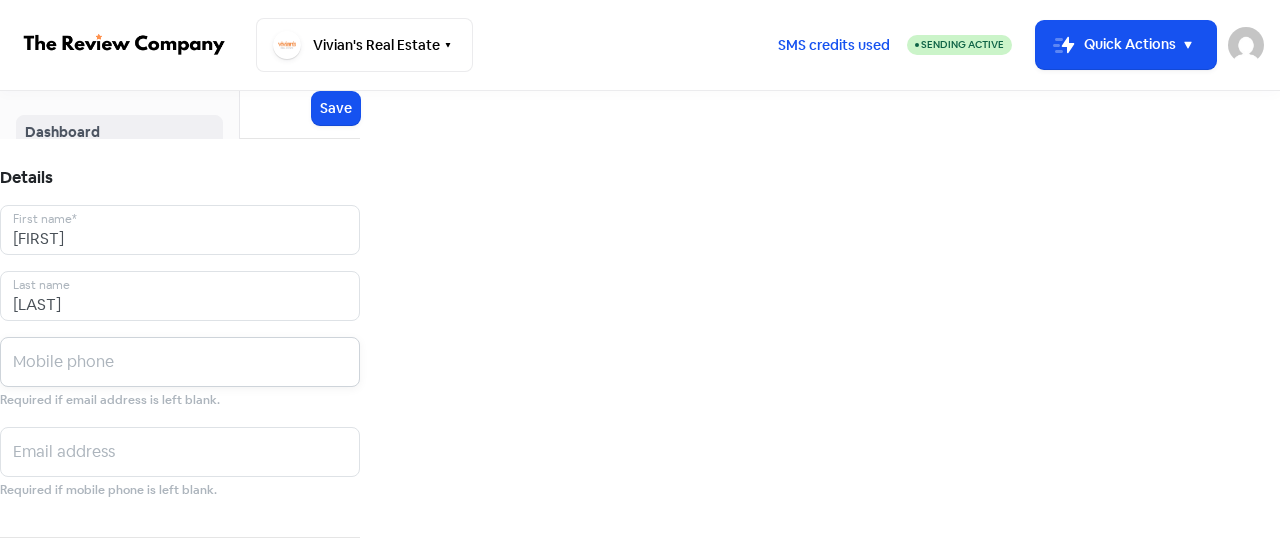 click at bounding box center [180, 230] 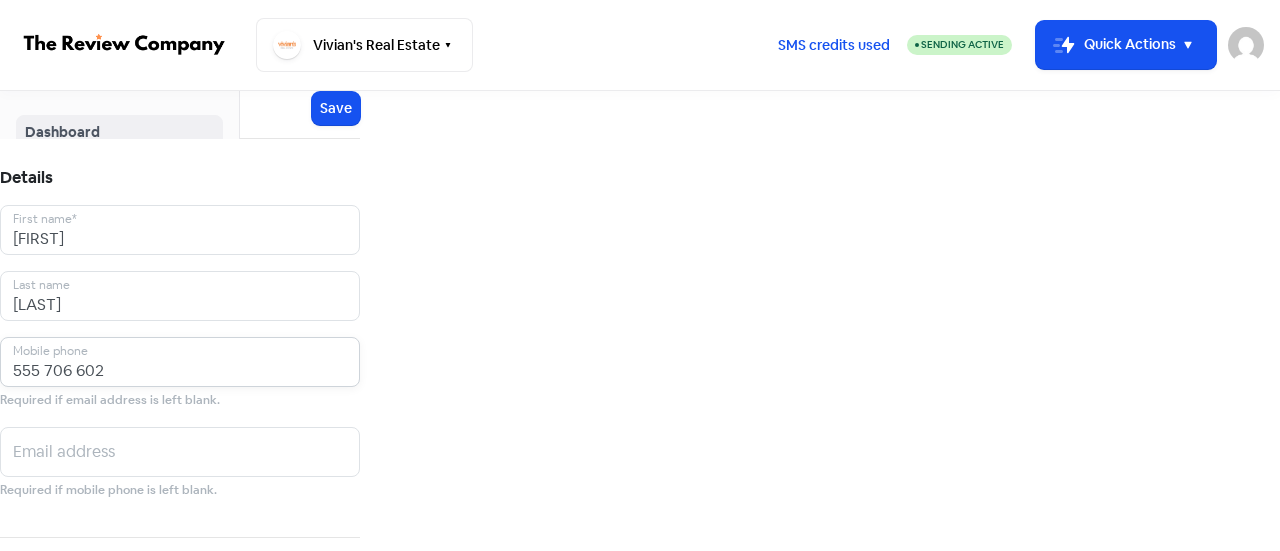 type on "555 706 602" 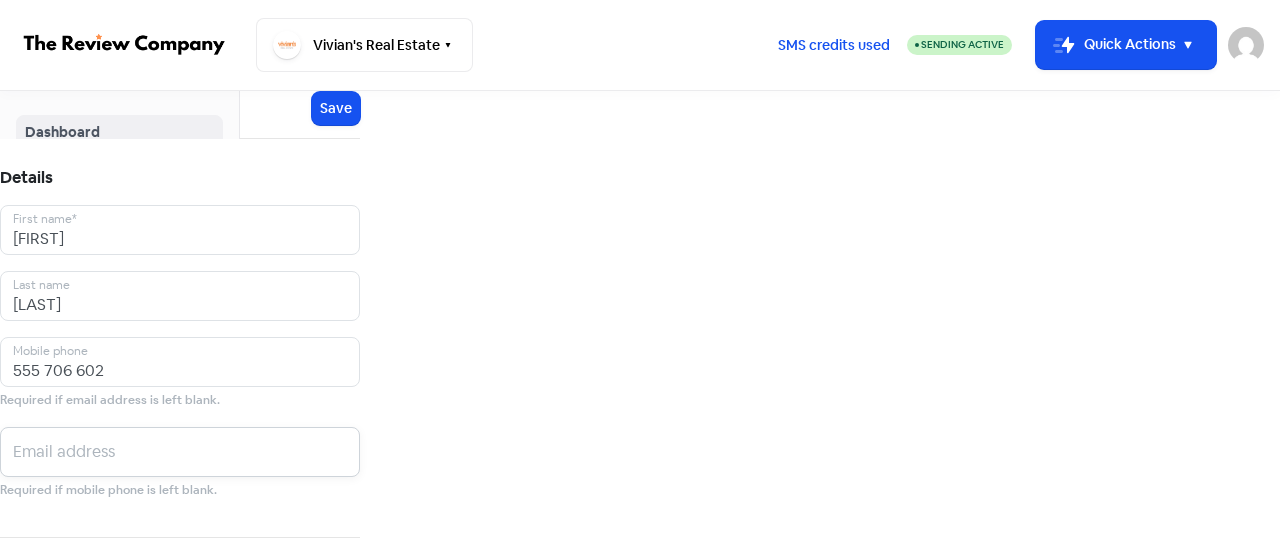 click at bounding box center (180, 230) 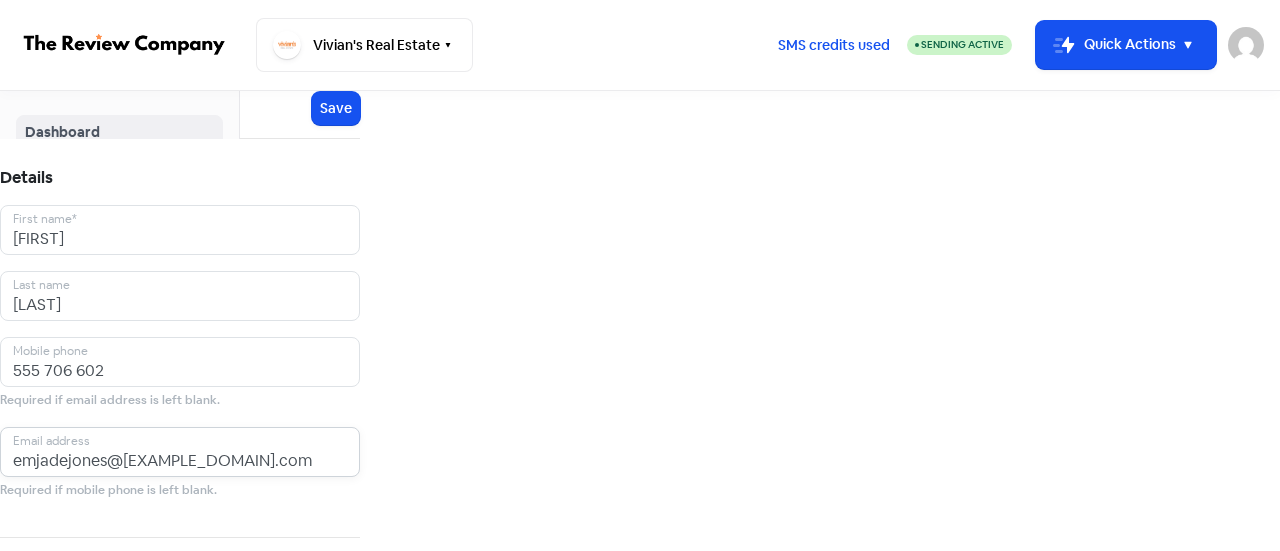 scroll, scrollTop: 200, scrollLeft: 0, axis: vertical 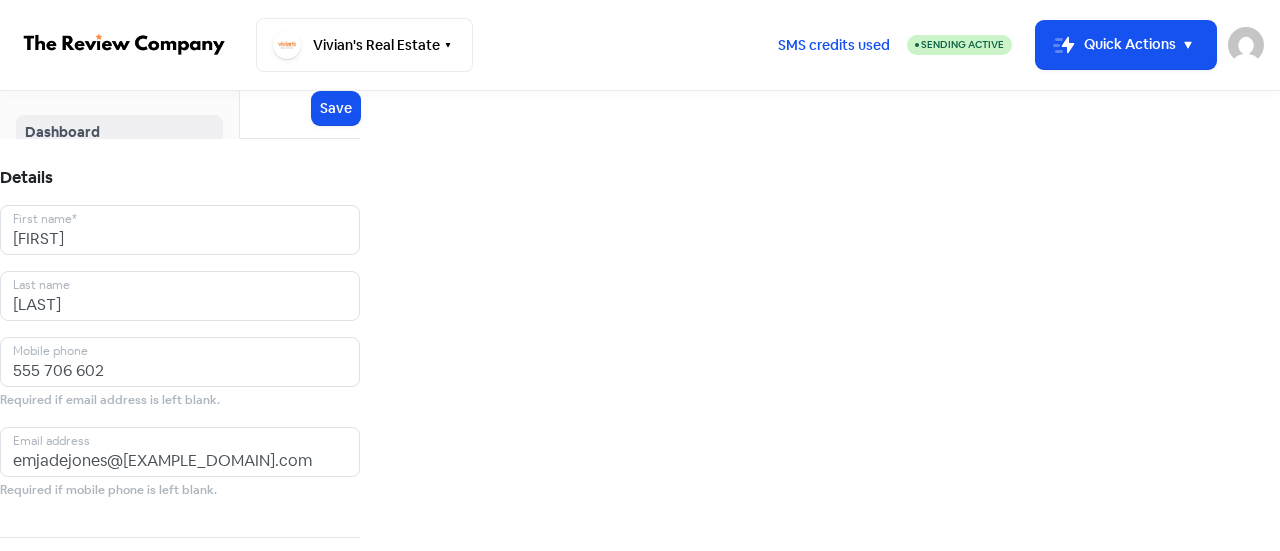 click at bounding box center [99, 619] 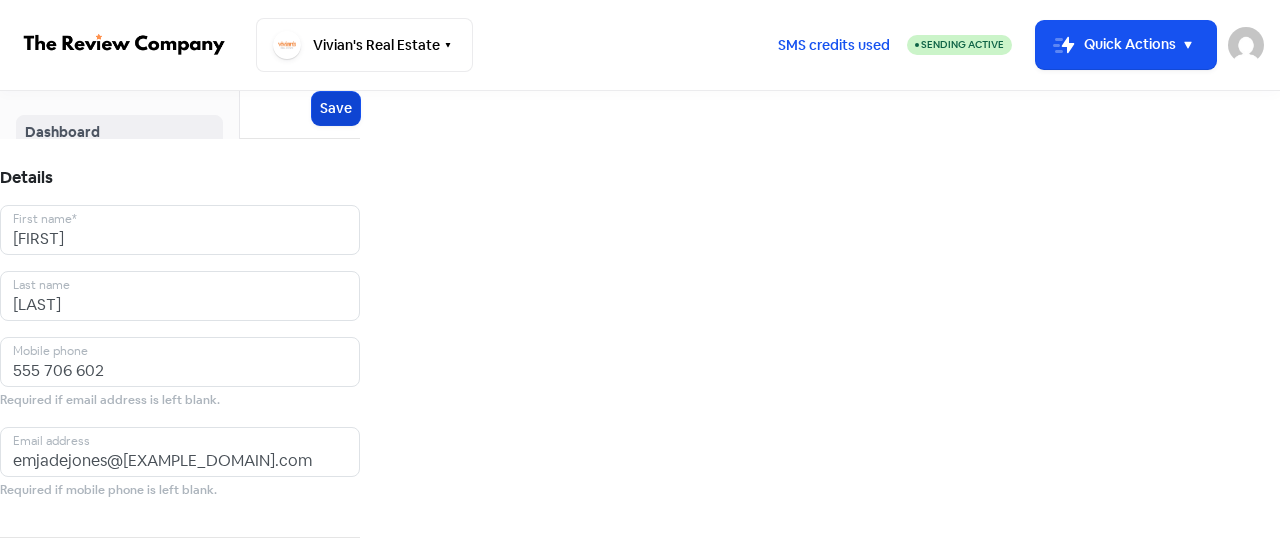 click on "Save" at bounding box center [336, 108] 